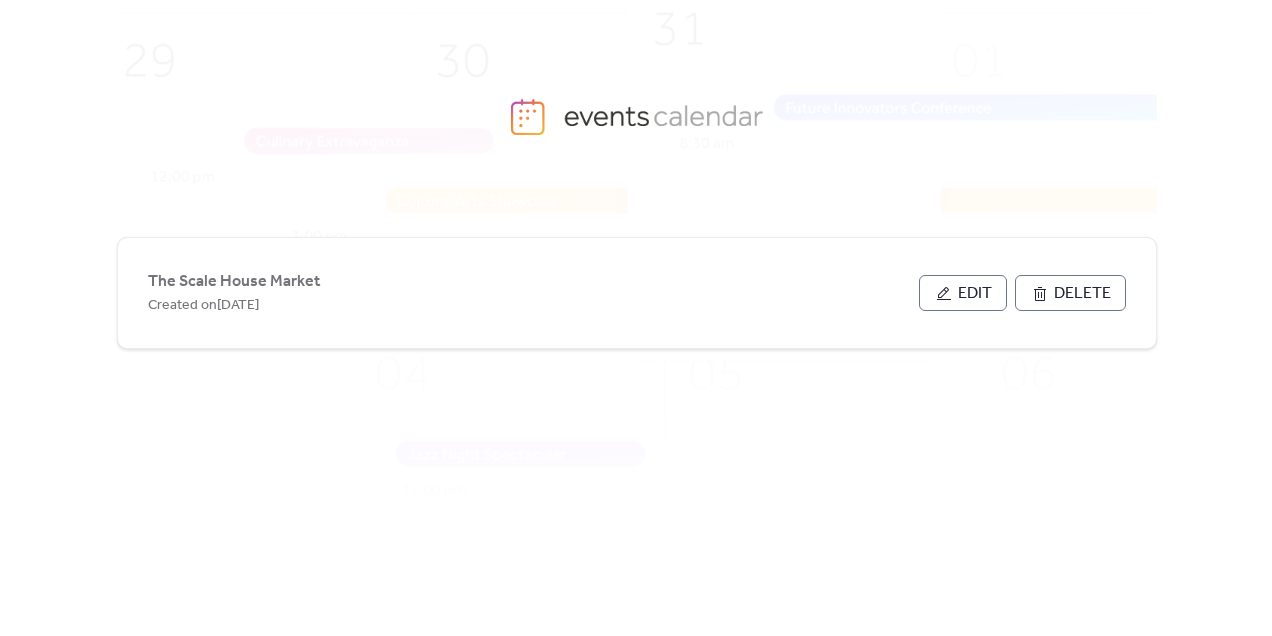 scroll, scrollTop: 0, scrollLeft: 0, axis: both 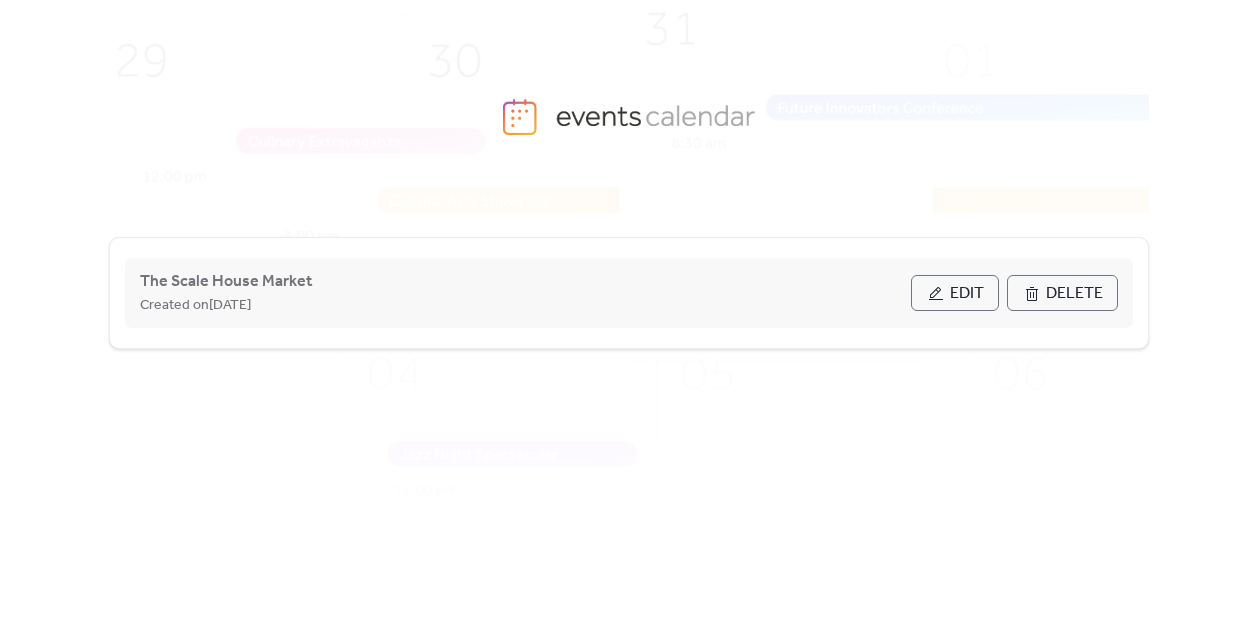 click on "The Scale House Market Created on  [DATE]" at bounding box center (525, 293) 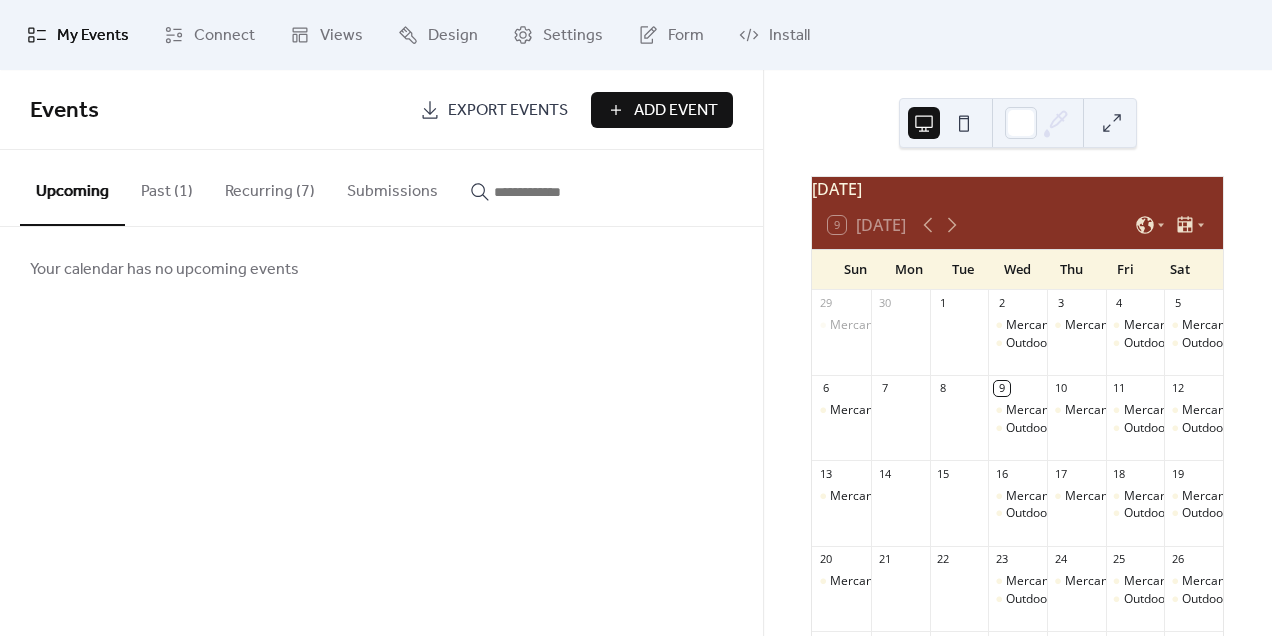 click on "Add Event" at bounding box center (676, 111) 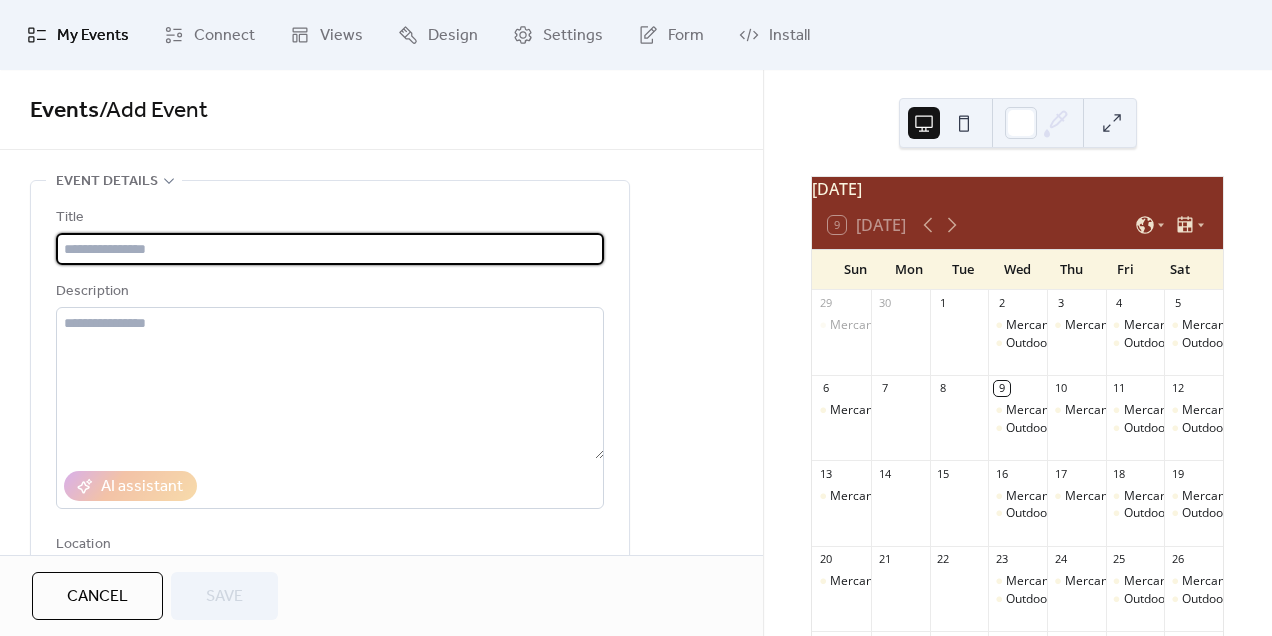 click at bounding box center (330, 249) 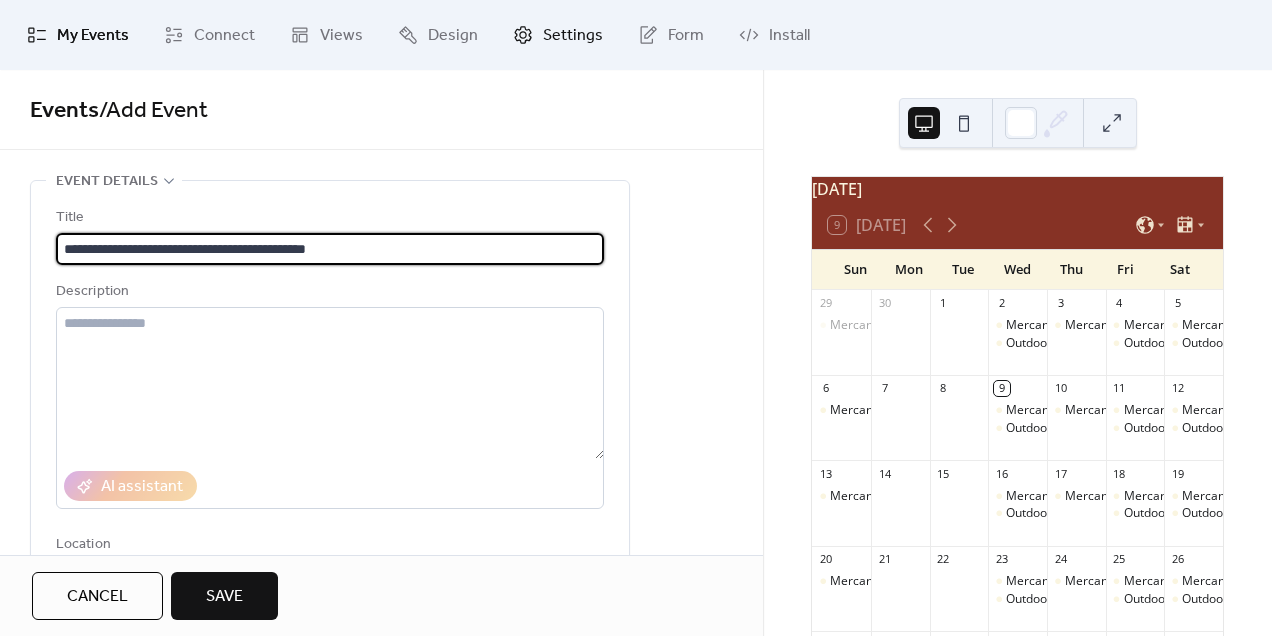type on "**********" 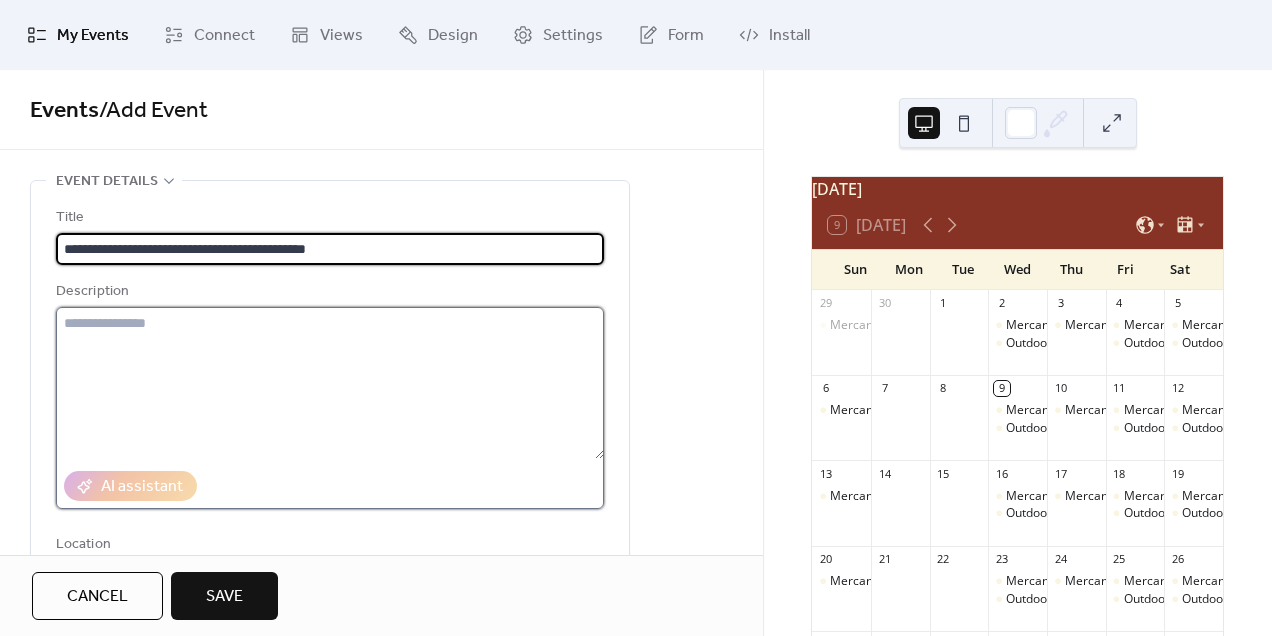 click at bounding box center (330, 383) 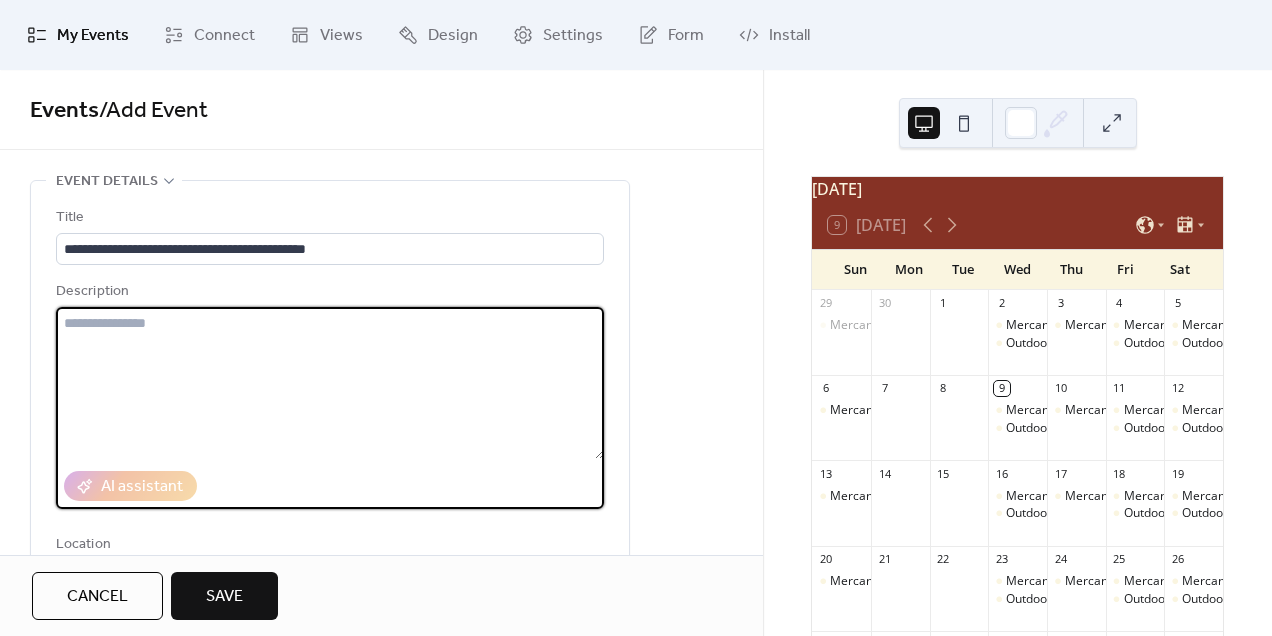 paste on "**********" 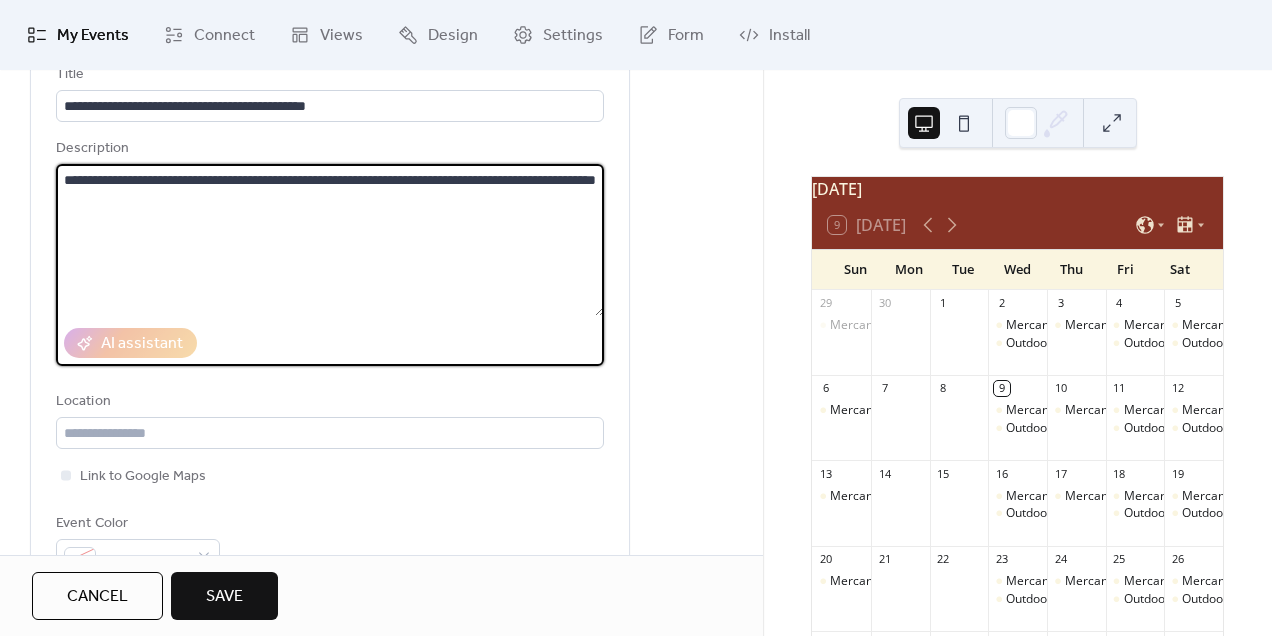 scroll, scrollTop: 145, scrollLeft: 0, axis: vertical 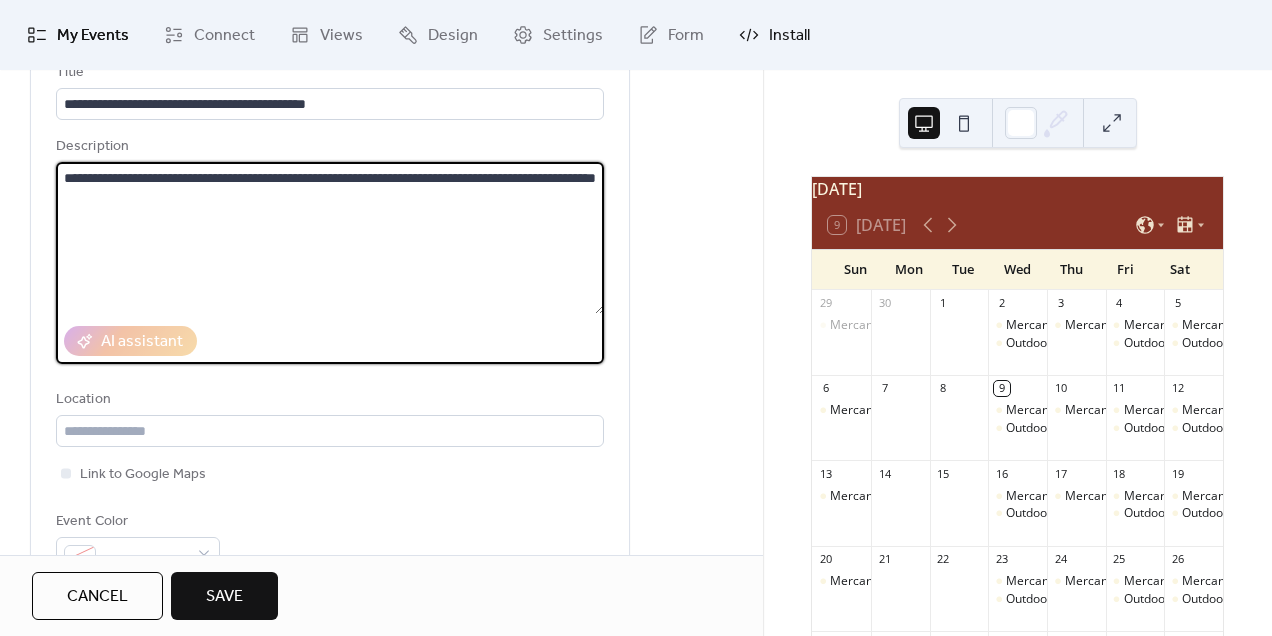 type on "**********" 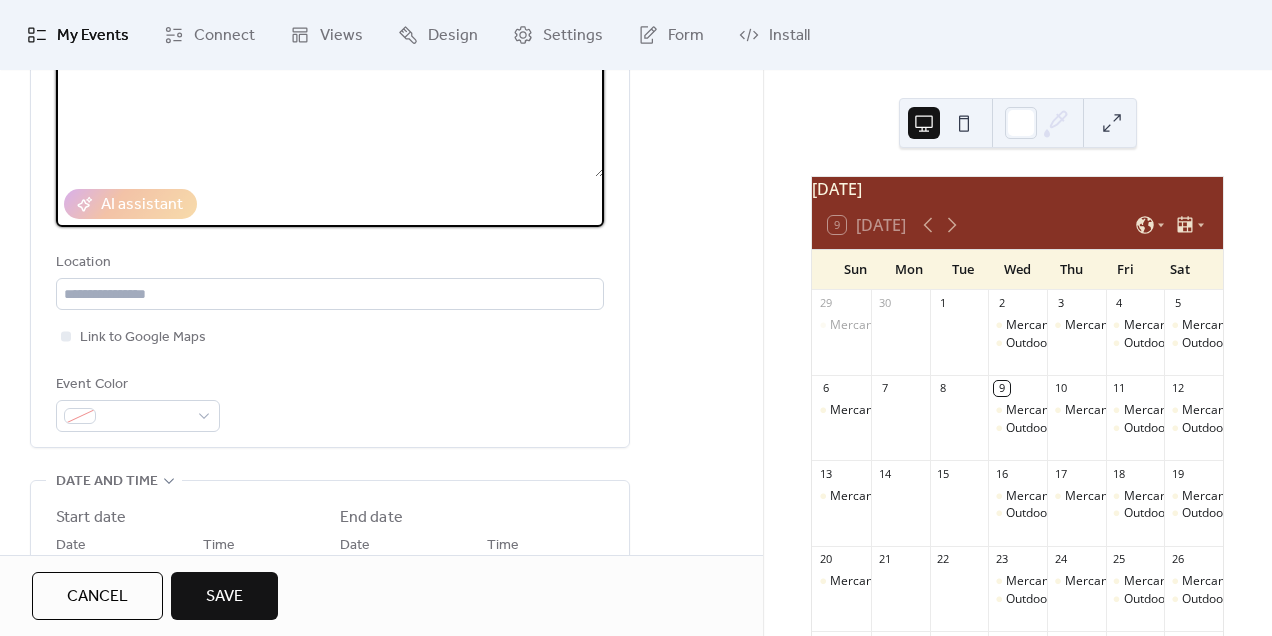 scroll, scrollTop: 461, scrollLeft: 0, axis: vertical 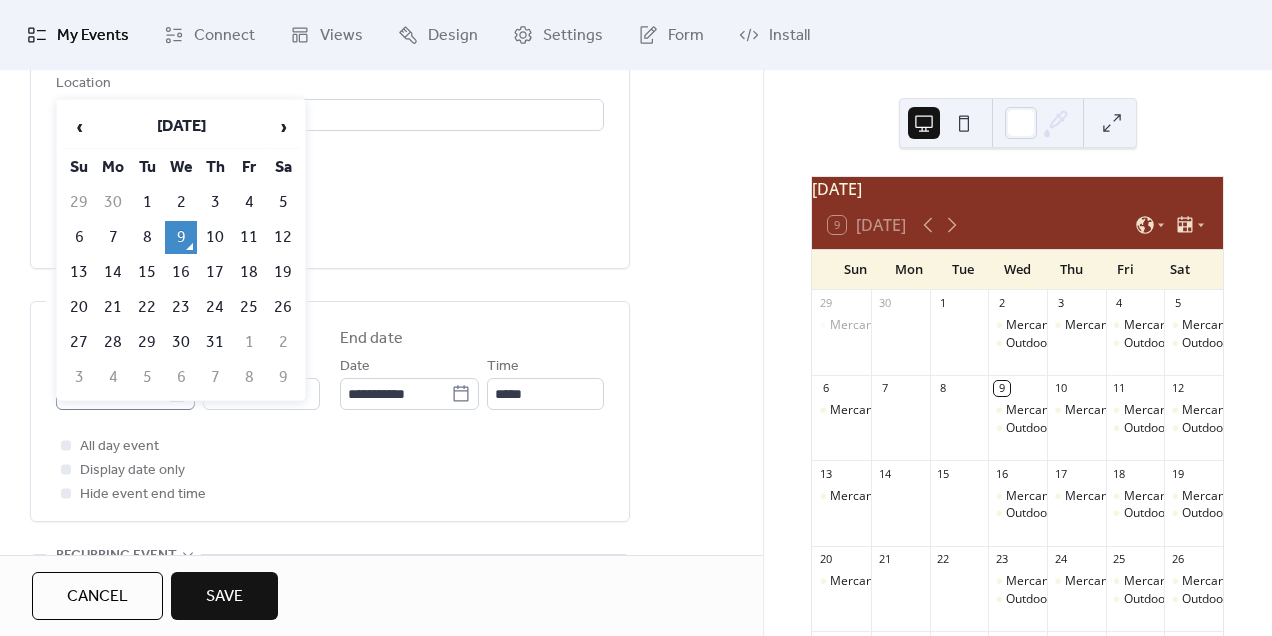 click 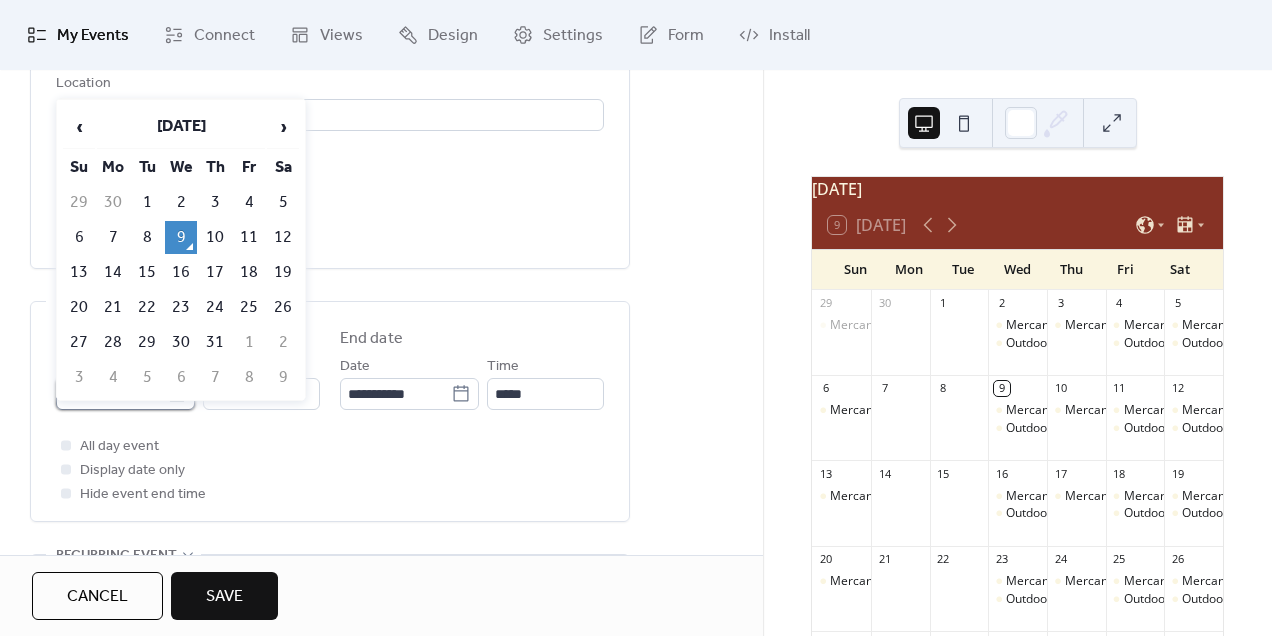 click on "**********" at bounding box center (111, 394) 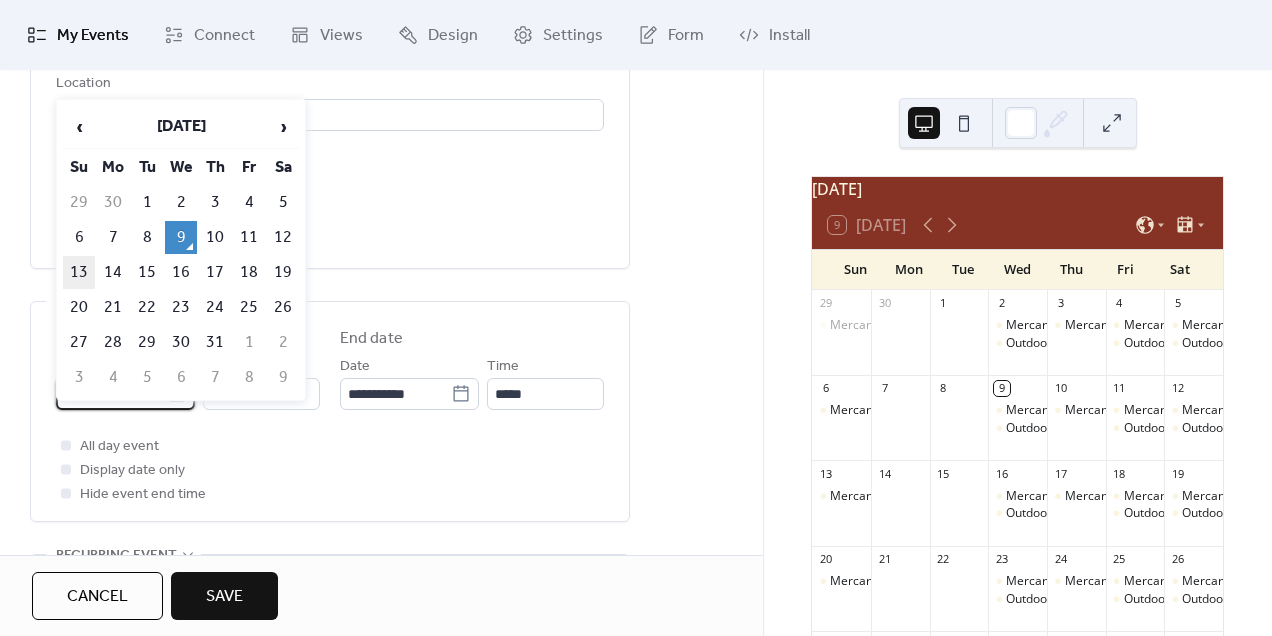 click on "13" at bounding box center (79, 272) 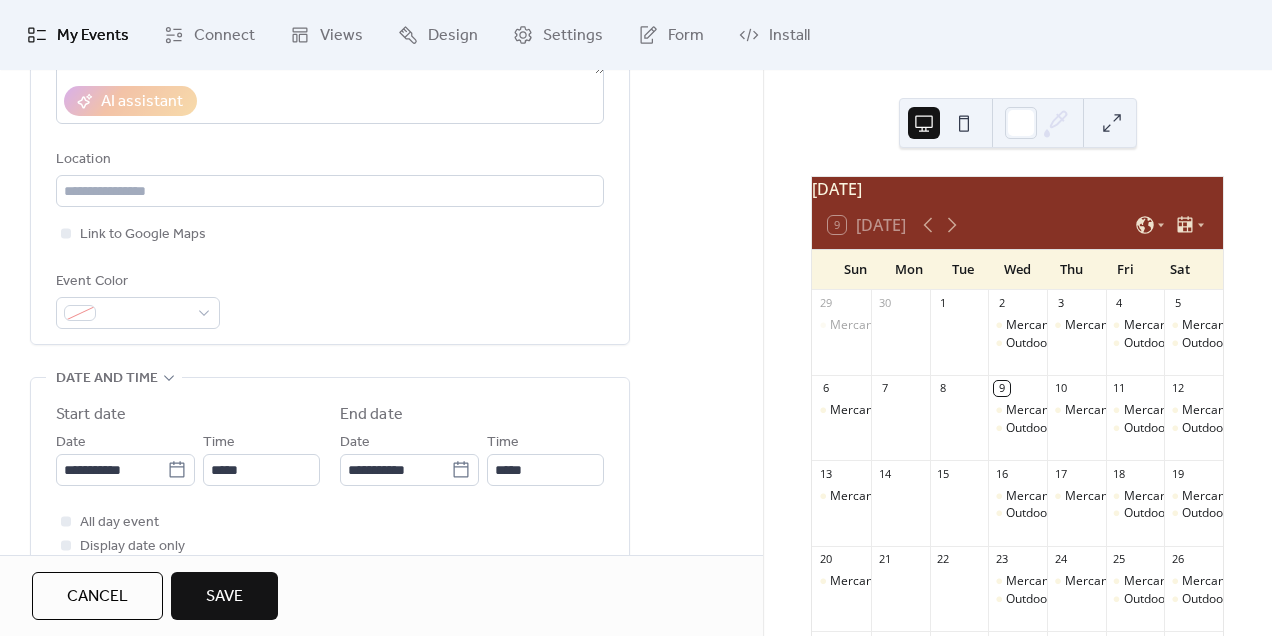 scroll, scrollTop: 675, scrollLeft: 0, axis: vertical 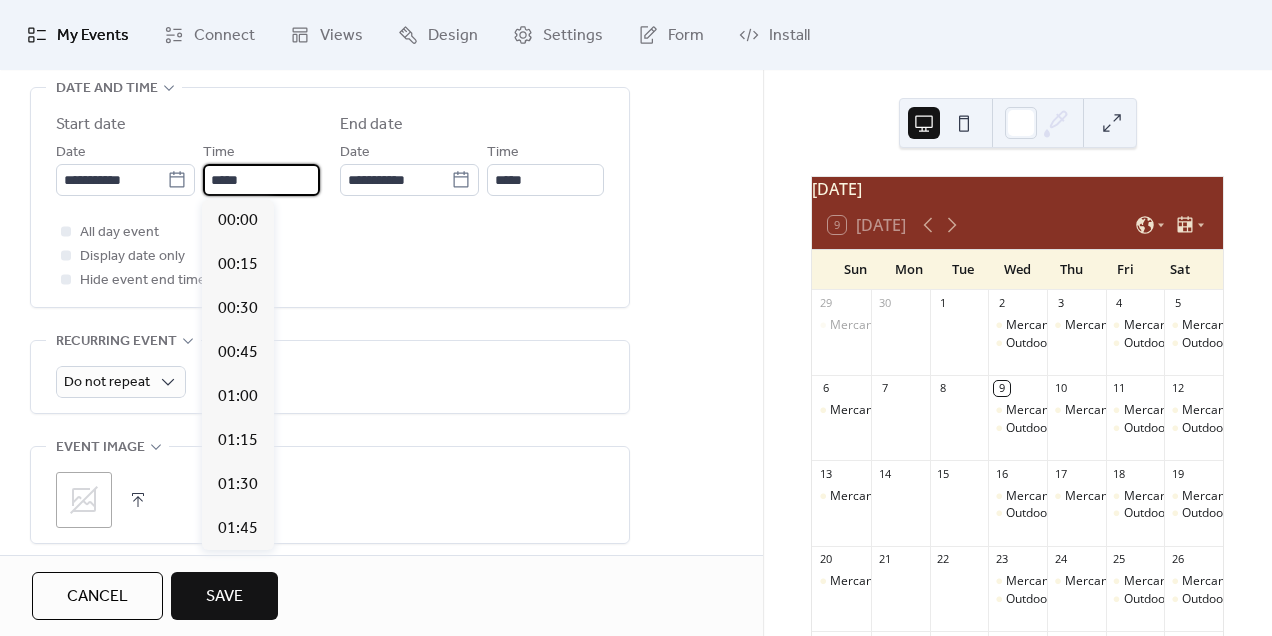 click on "*****" at bounding box center (261, 180) 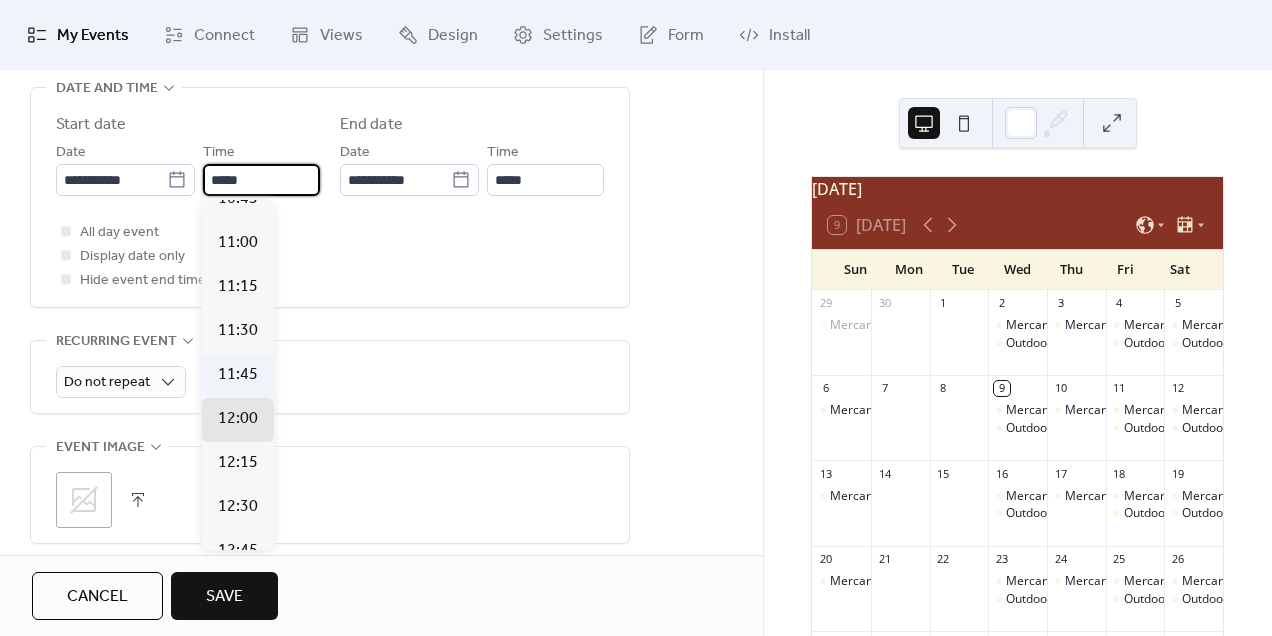 scroll, scrollTop: 1882, scrollLeft: 0, axis: vertical 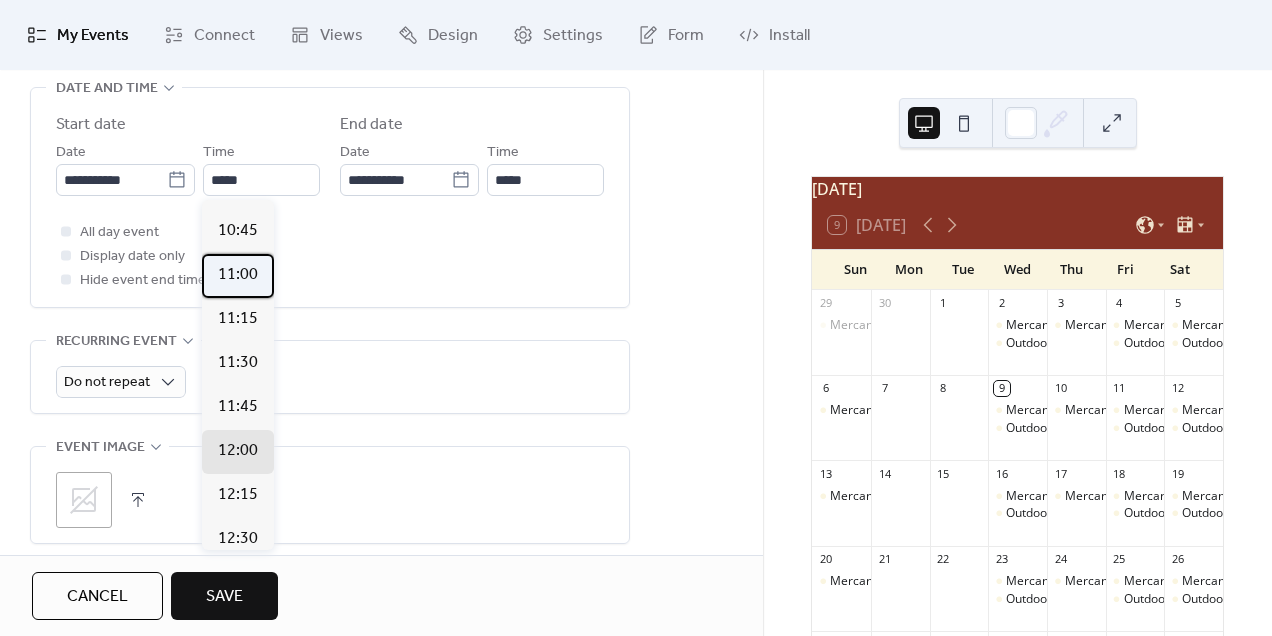click on "11:00" at bounding box center [238, 275] 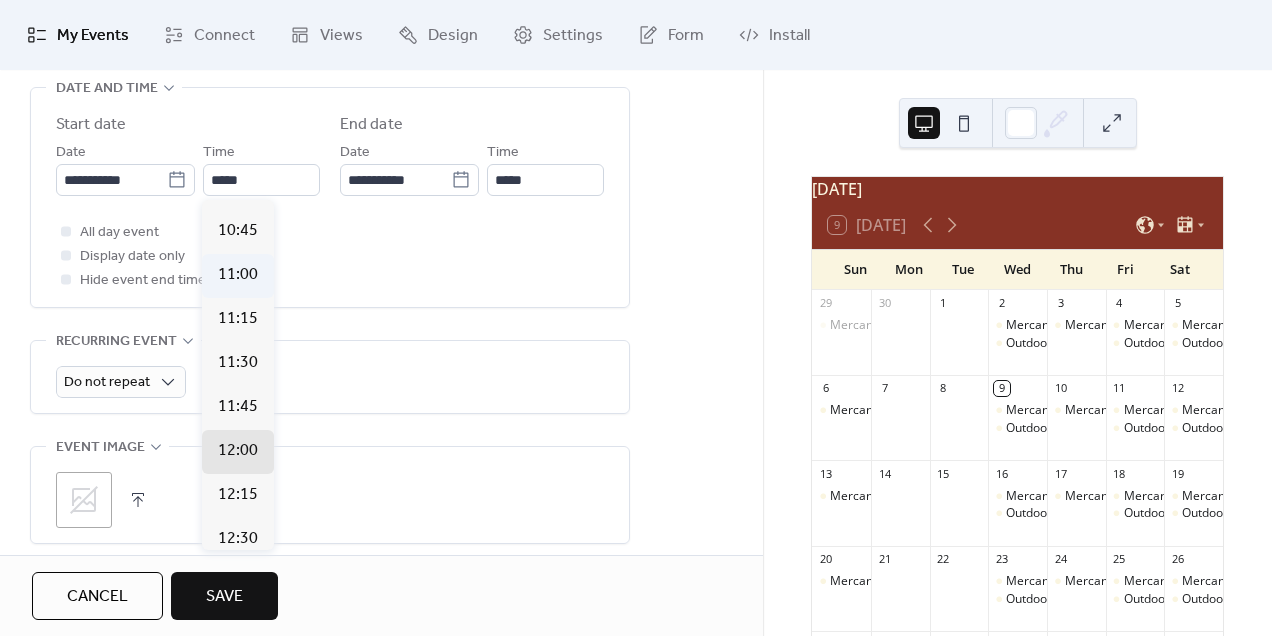 type on "*****" 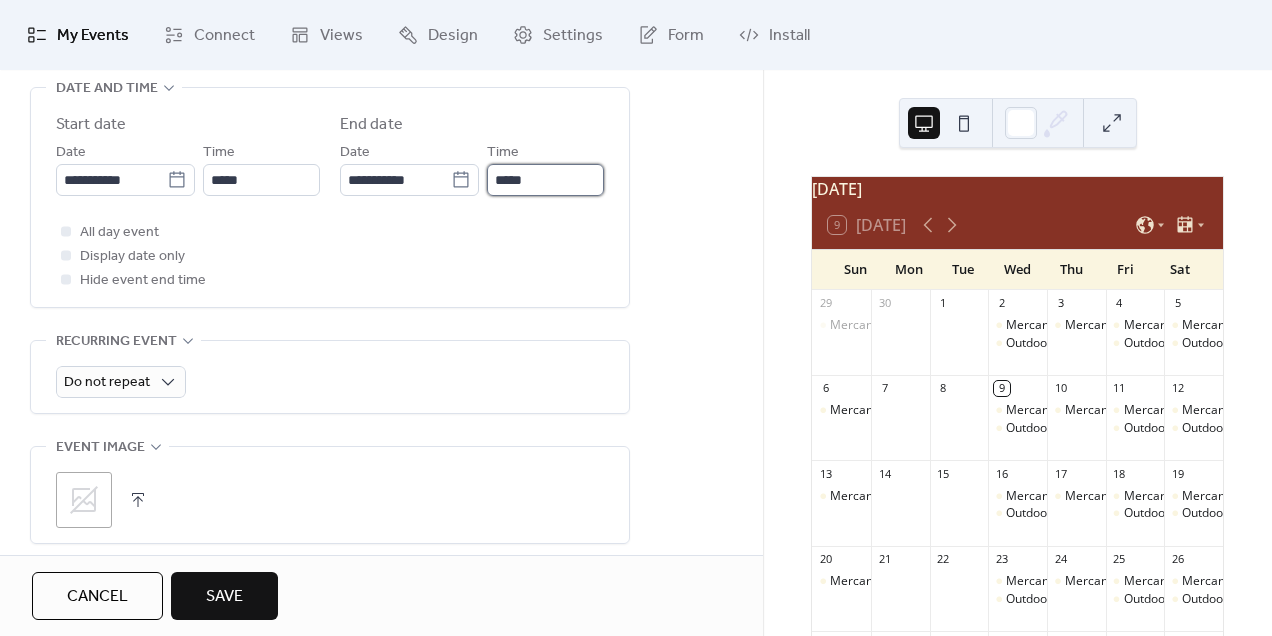 click on "*****" at bounding box center (545, 180) 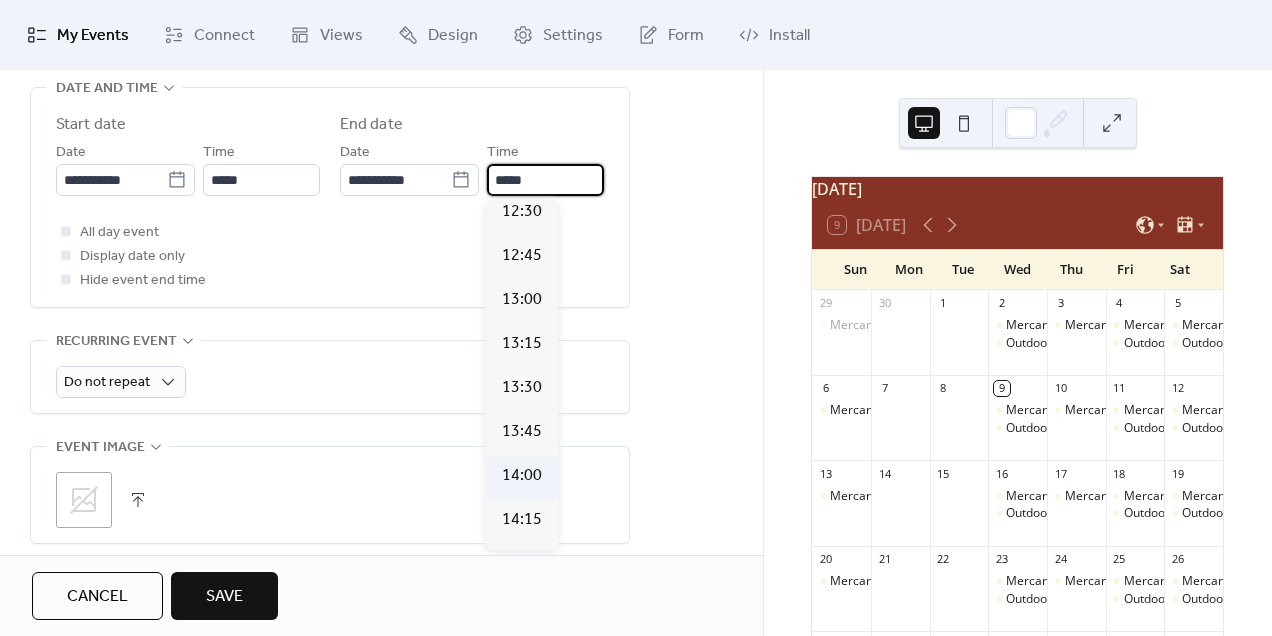 scroll, scrollTop: 314, scrollLeft: 0, axis: vertical 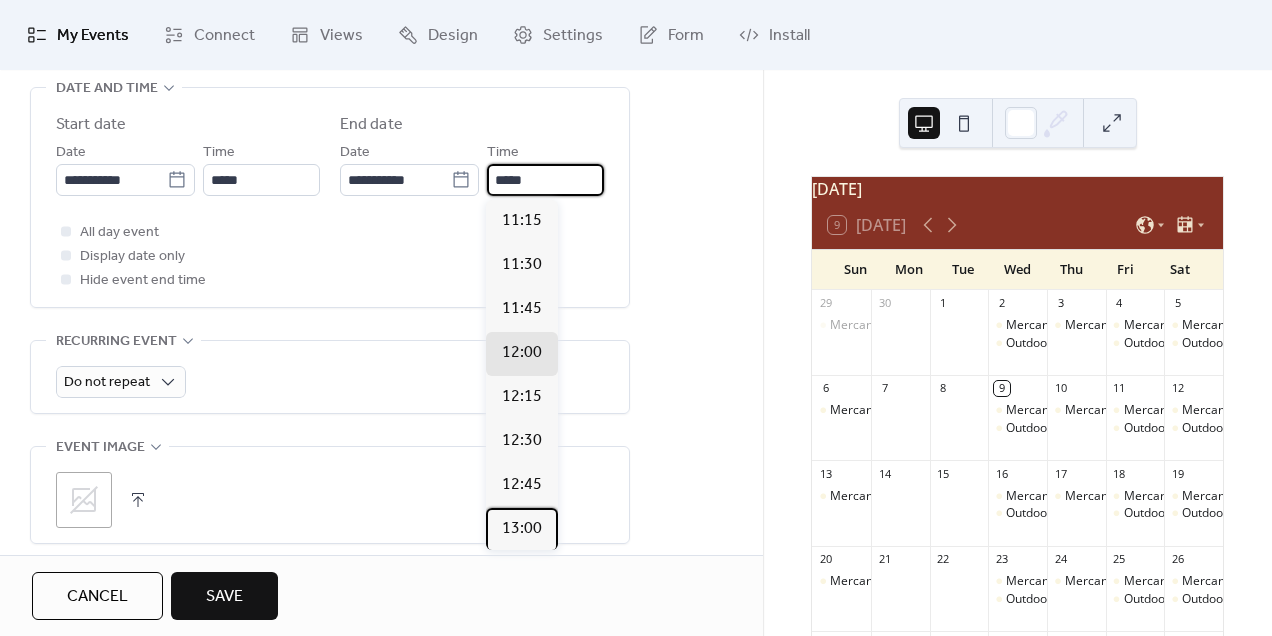 click on "13:00" at bounding box center (522, 529) 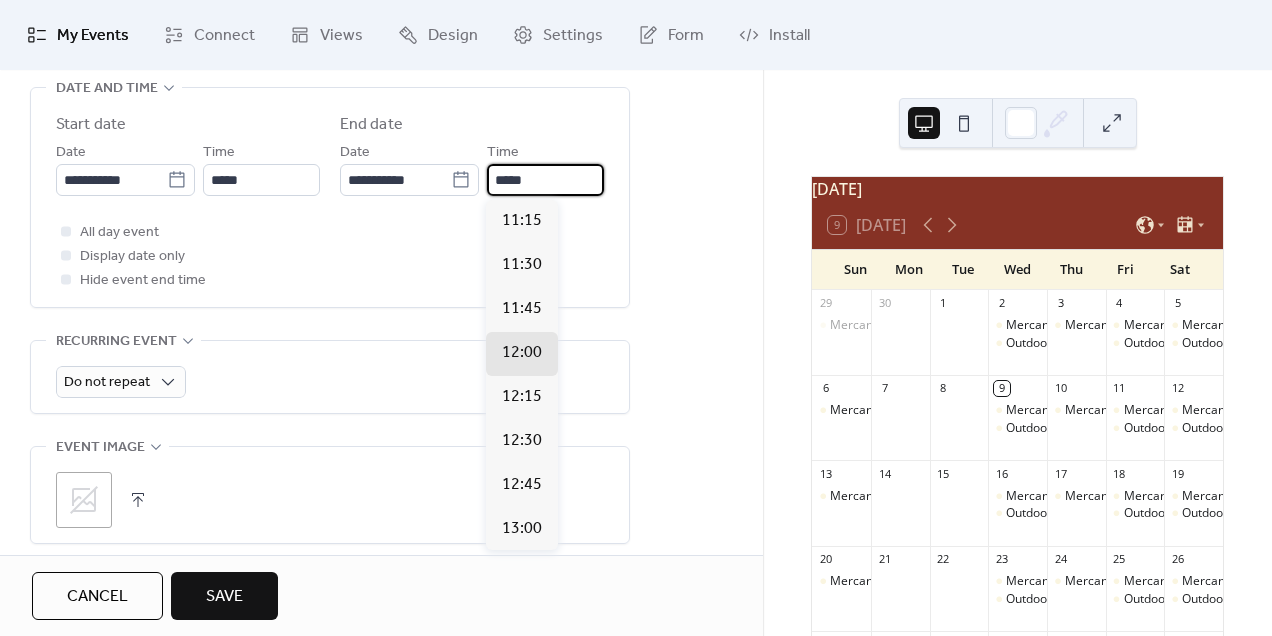 type on "*****" 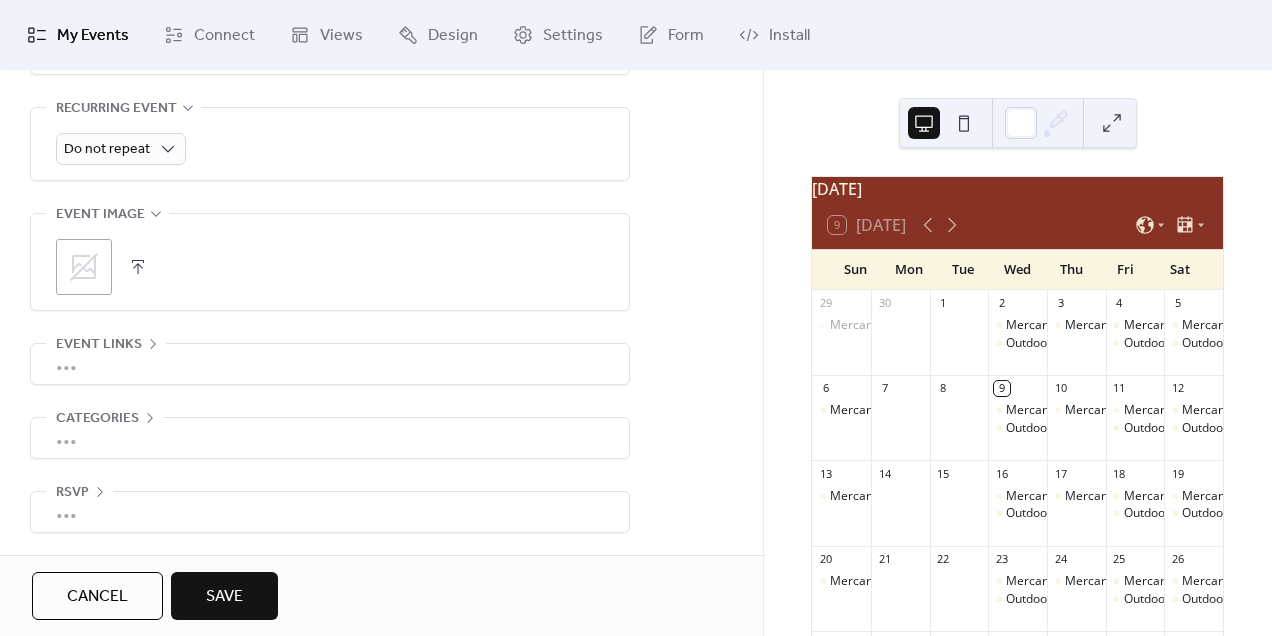 click on "•••" at bounding box center (330, 364) 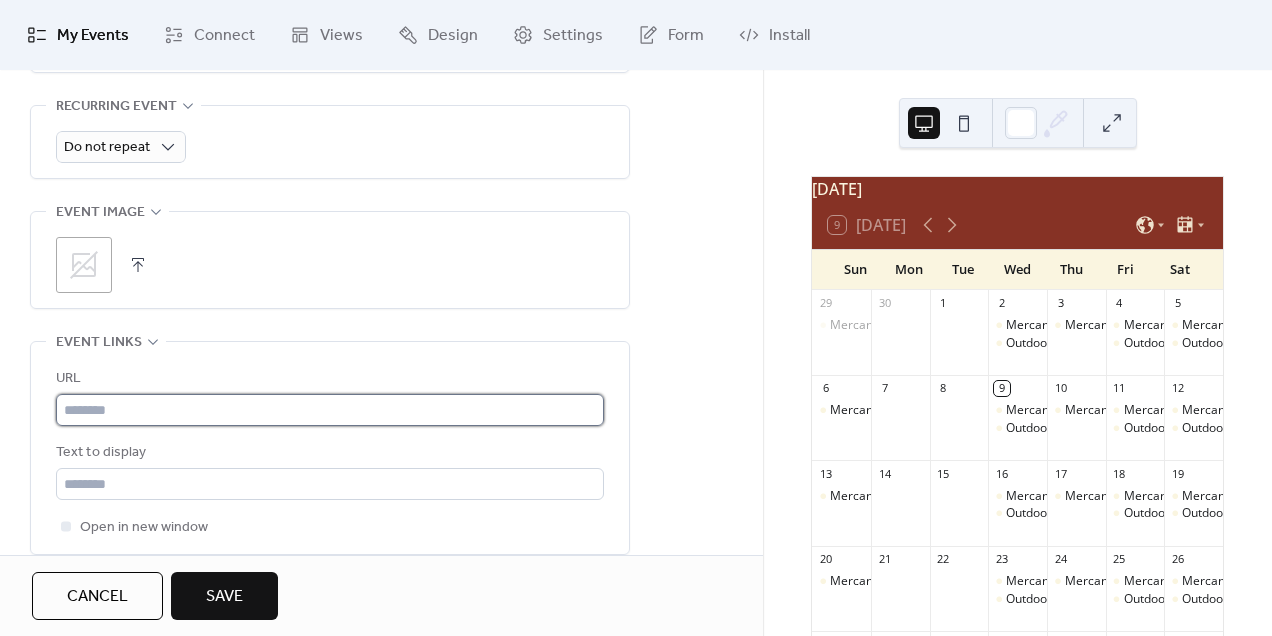 click at bounding box center [330, 410] 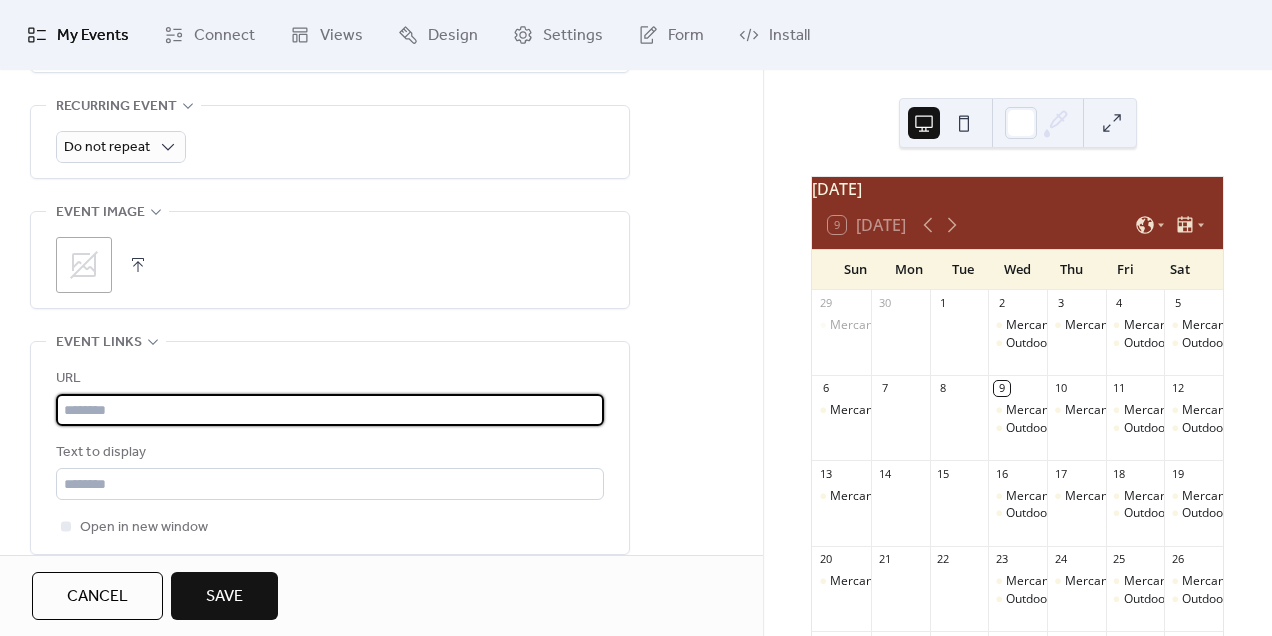 paste on "**********" 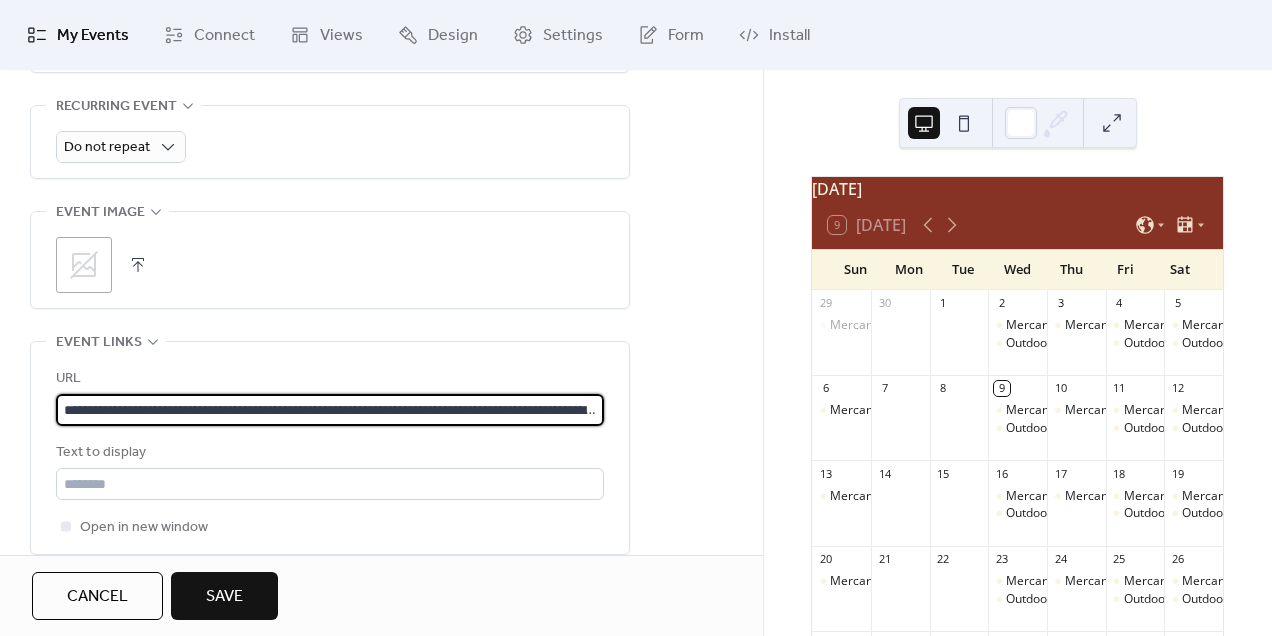 scroll, scrollTop: 0, scrollLeft: 232, axis: horizontal 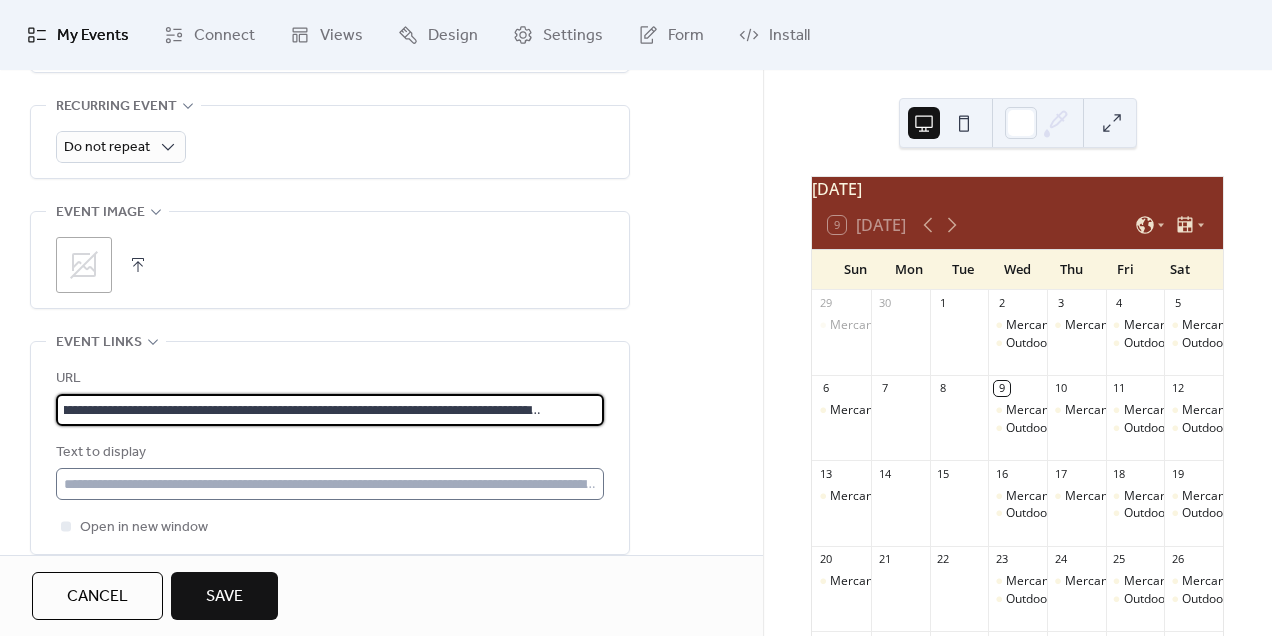 type on "**********" 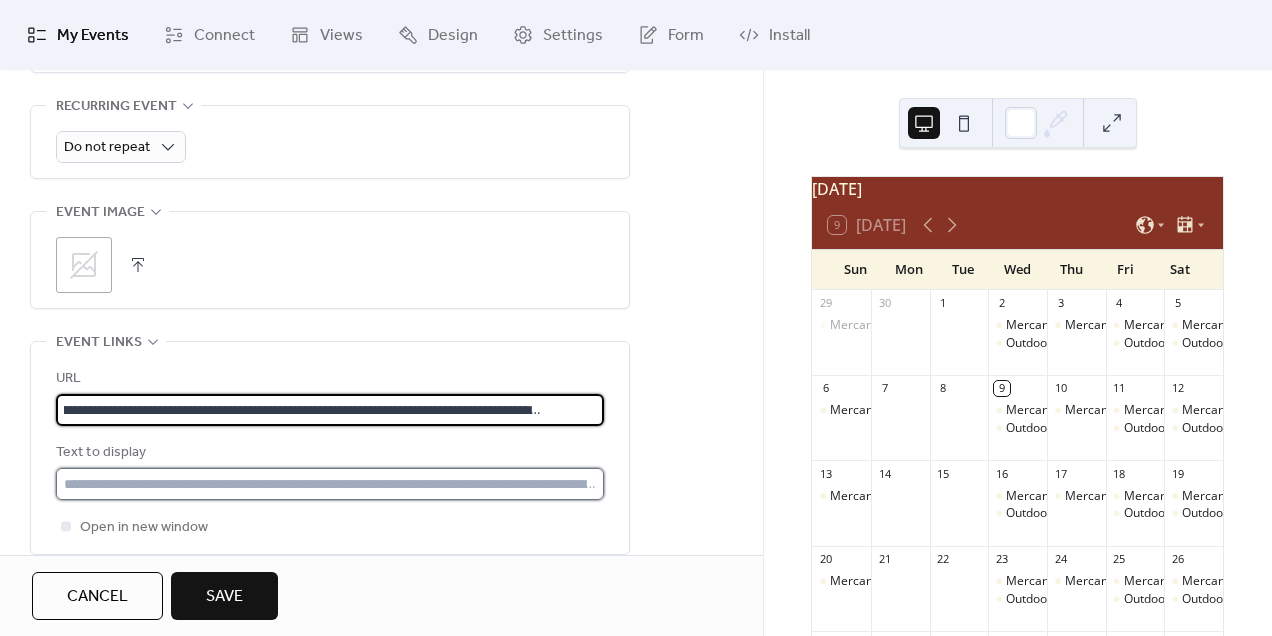scroll, scrollTop: 0, scrollLeft: 0, axis: both 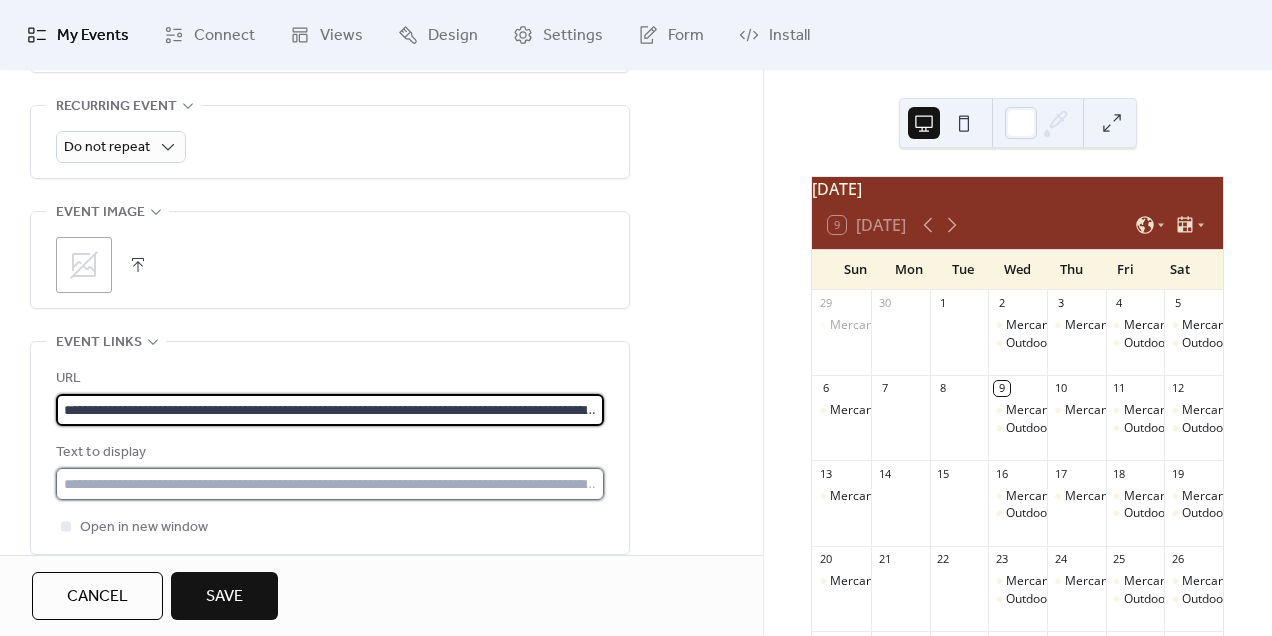 drag, startPoint x: 111, startPoint y: 488, endPoint x: 151, endPoint y: 478, distance: 41.231056 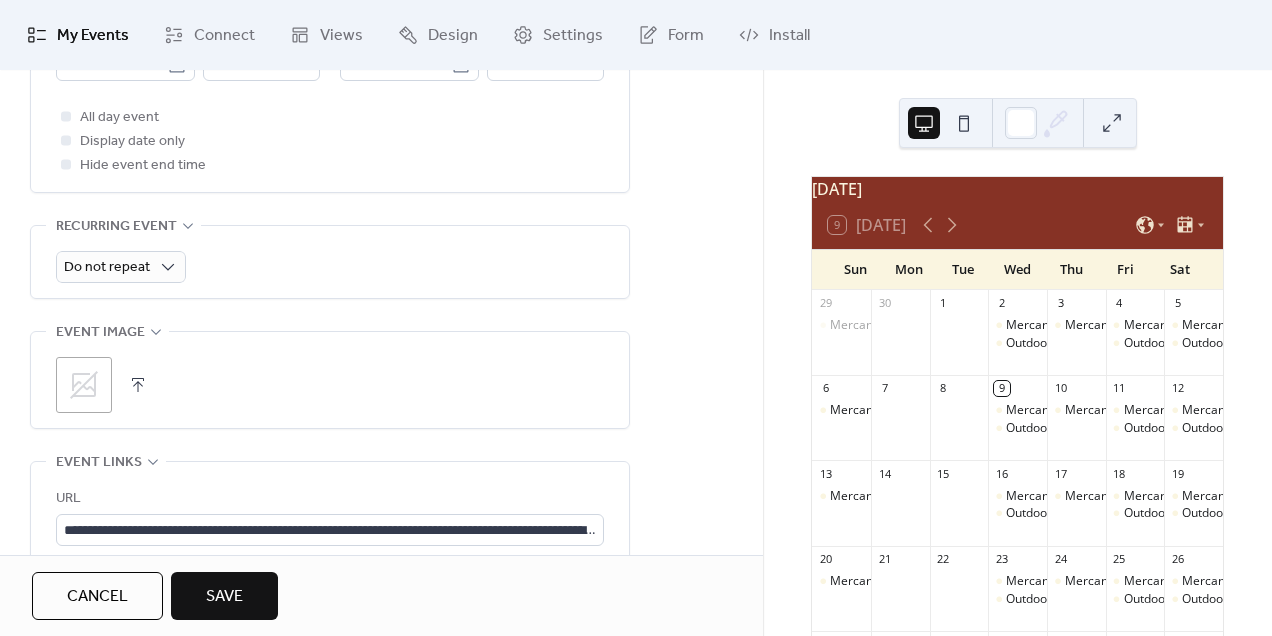 scroll, scrollTop: 629, scrollLeft: 0, axis: vertical 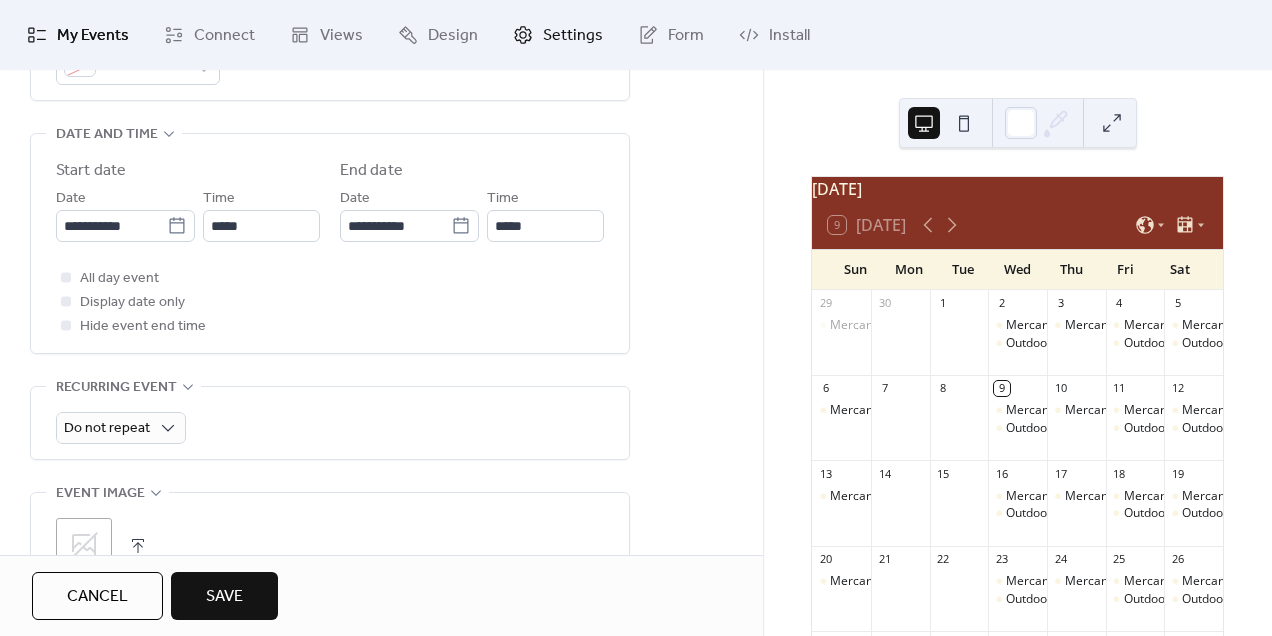 type on "**********" 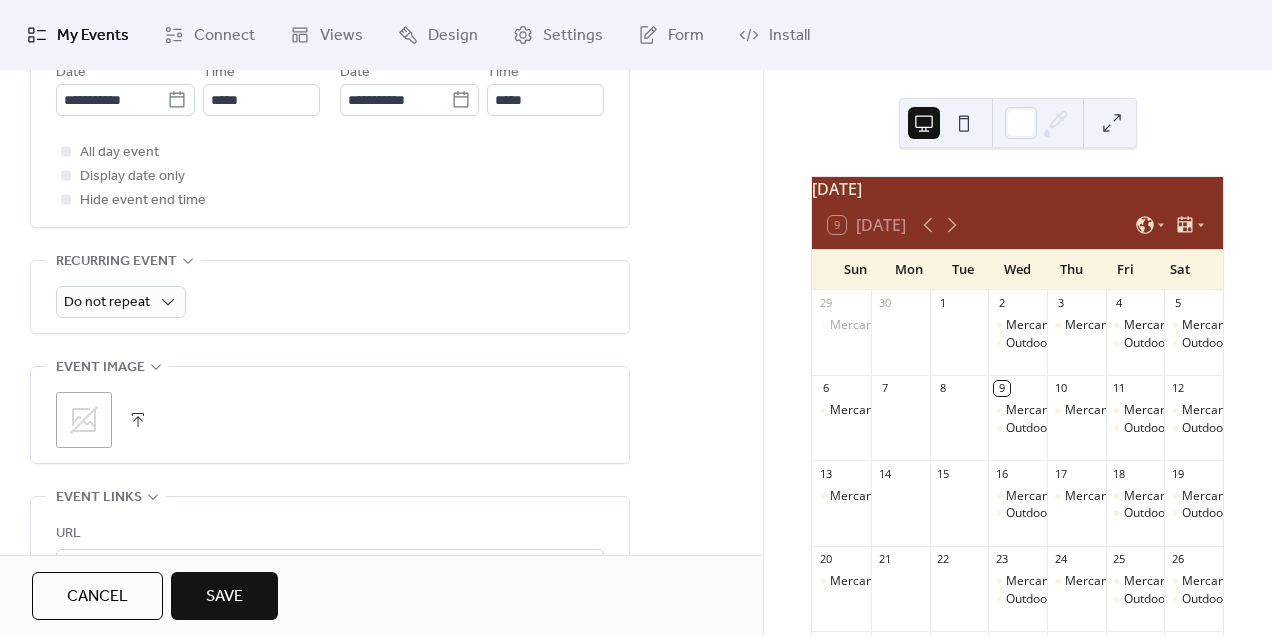 scroll, scrollTop: 786, scrollLeft: 0, axis: vertical 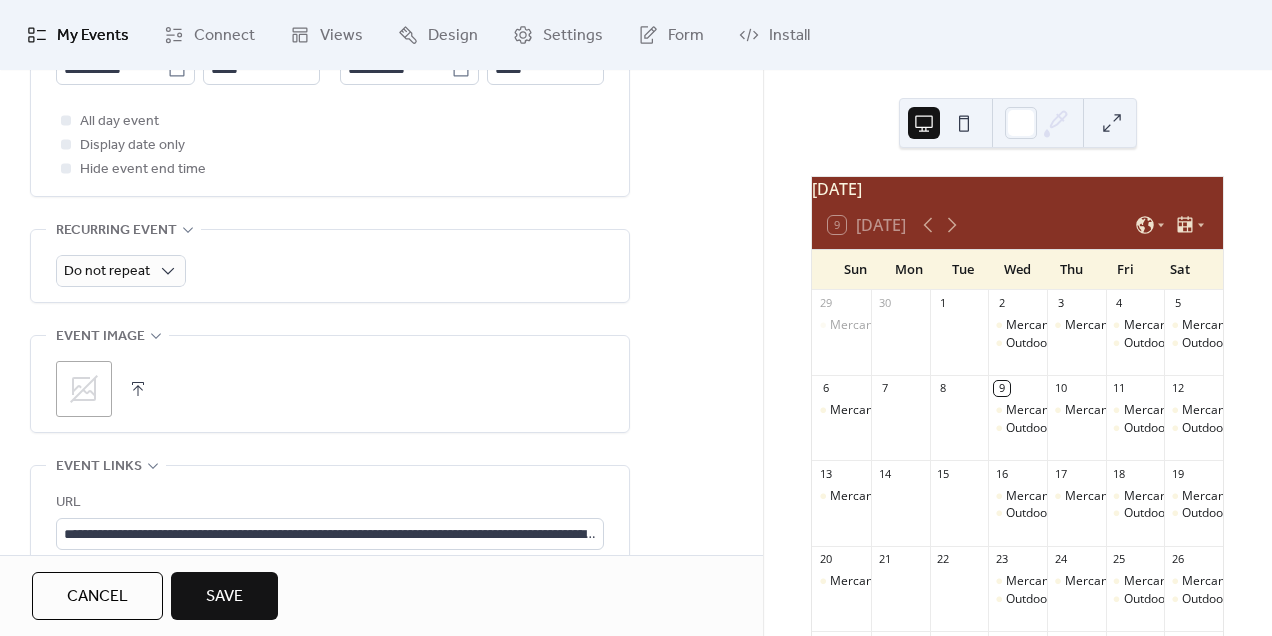 click 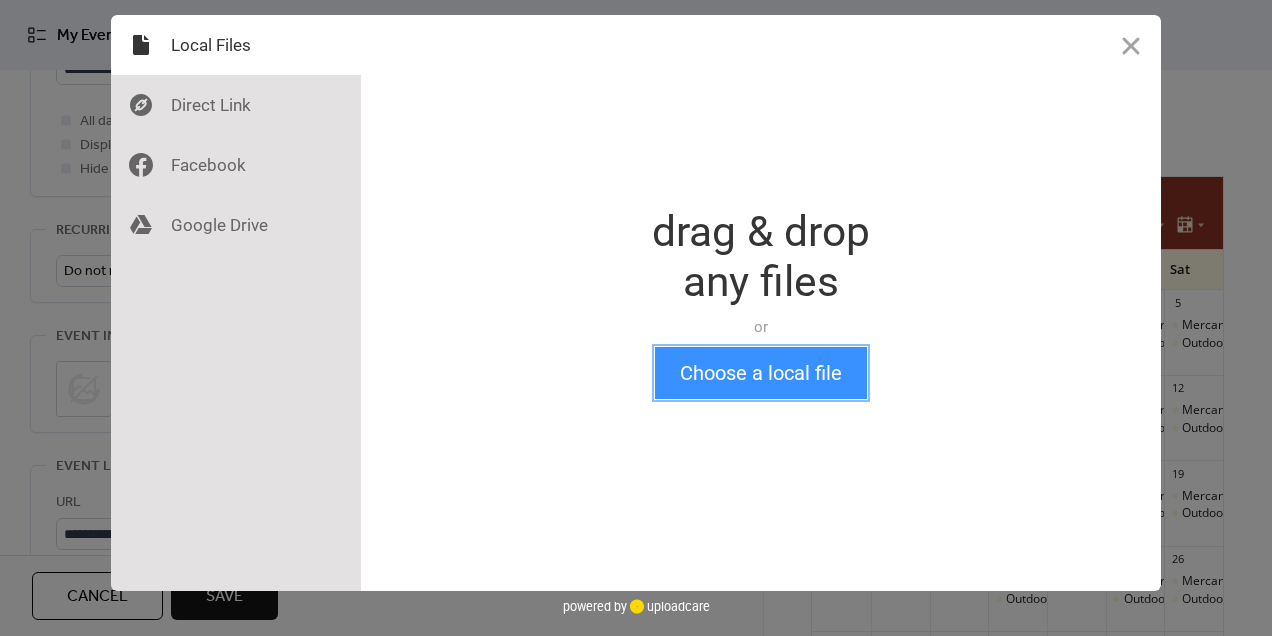 click on "Choose a local file" at bounding box center (761, 373) 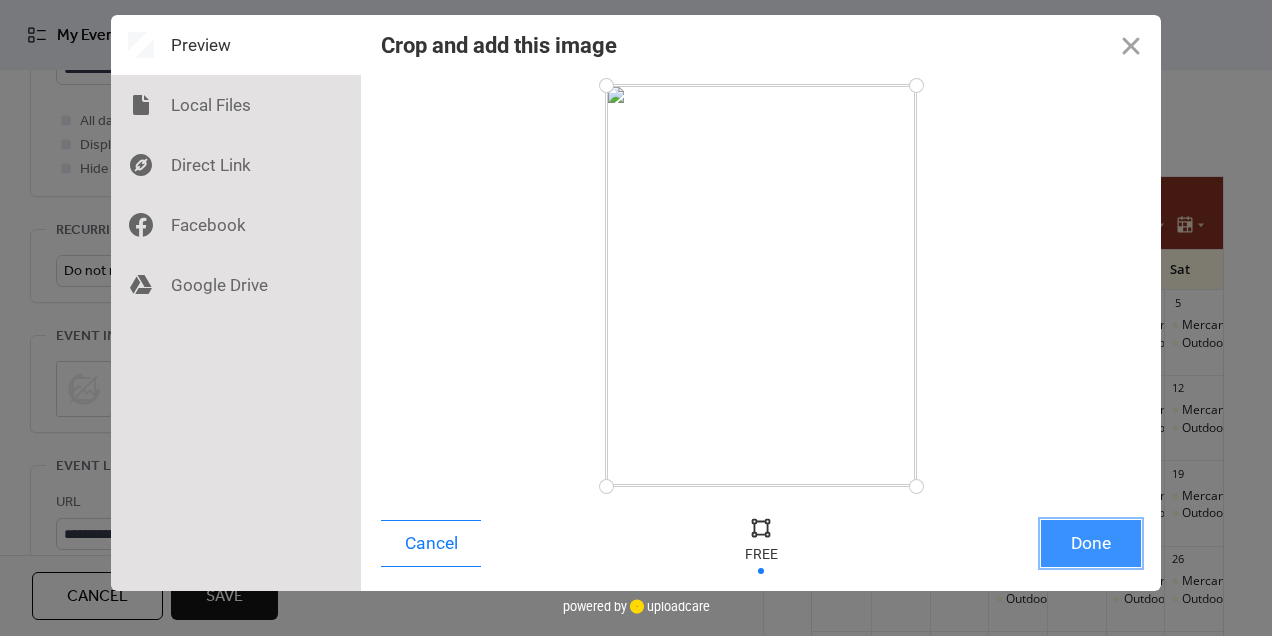 click on "Done" at bounding box center (1091, 543) 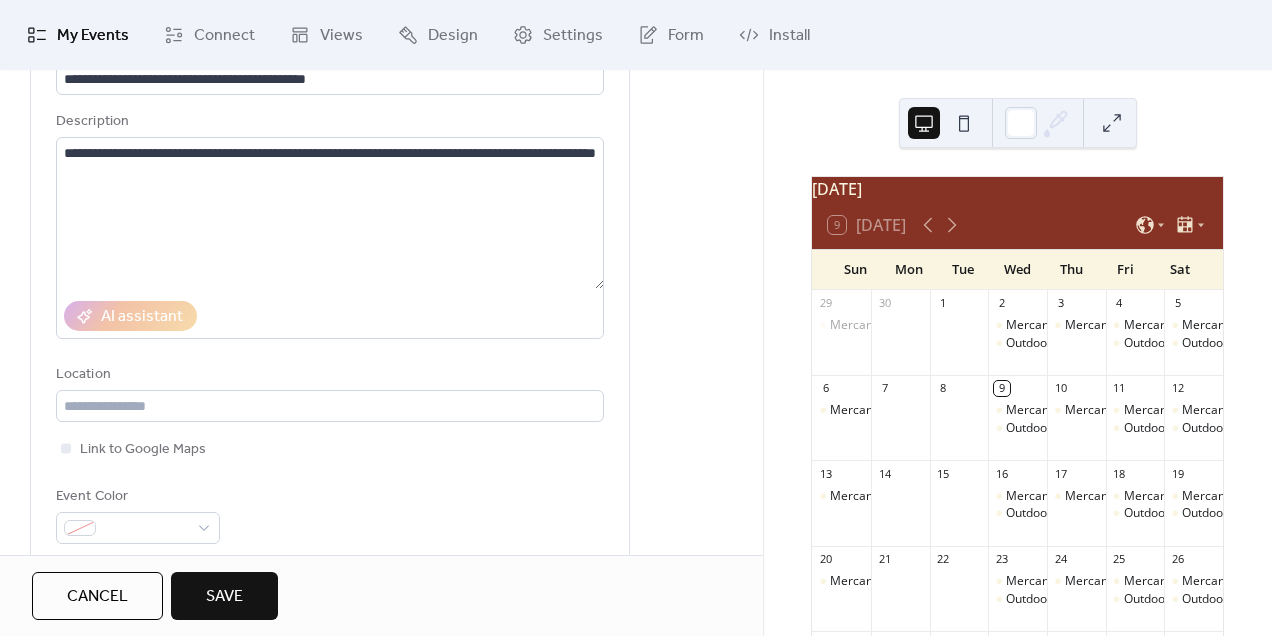 scroll, scrollTop: 176, scrollLeft: 0, axis: vertical 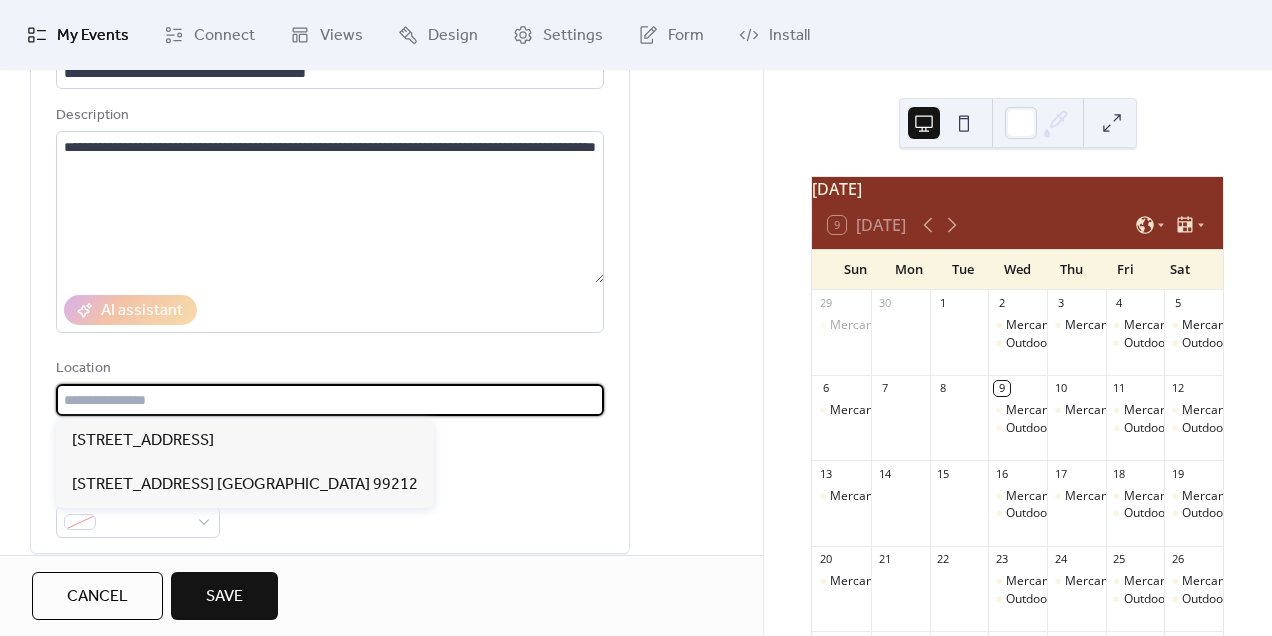 click at bounding box center (330, 400) 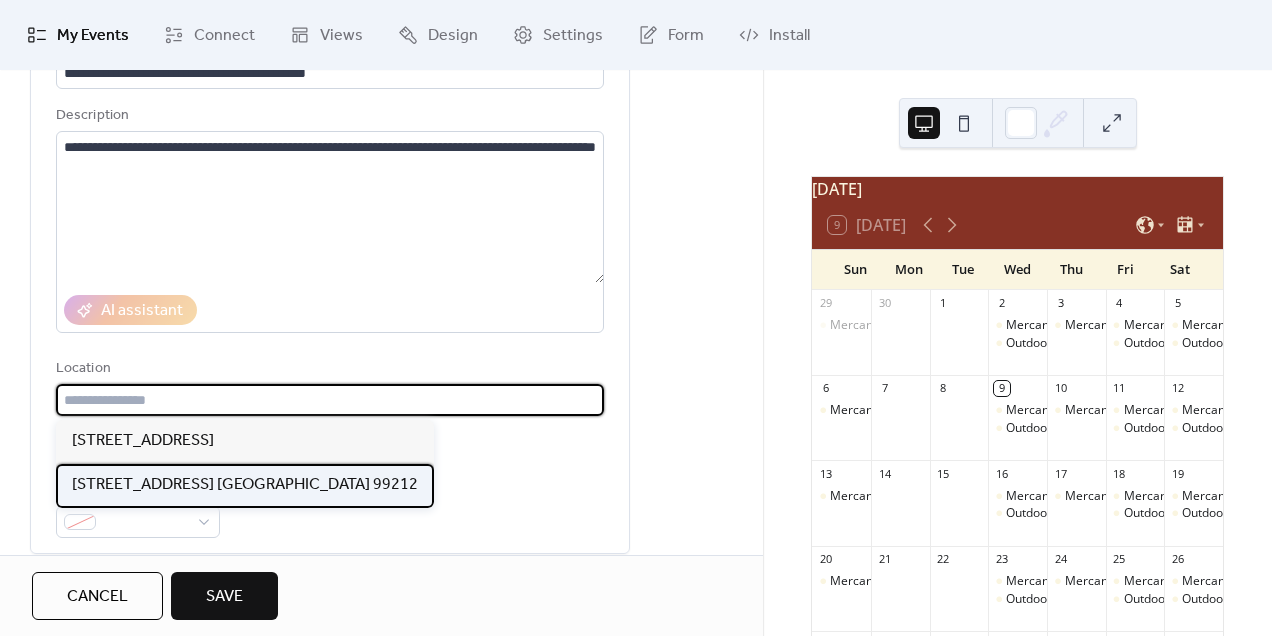 click on "[STREET_ADDRESS] [GEOGRAPHIC_DATA] 99212" at bounding box center [245, 485] 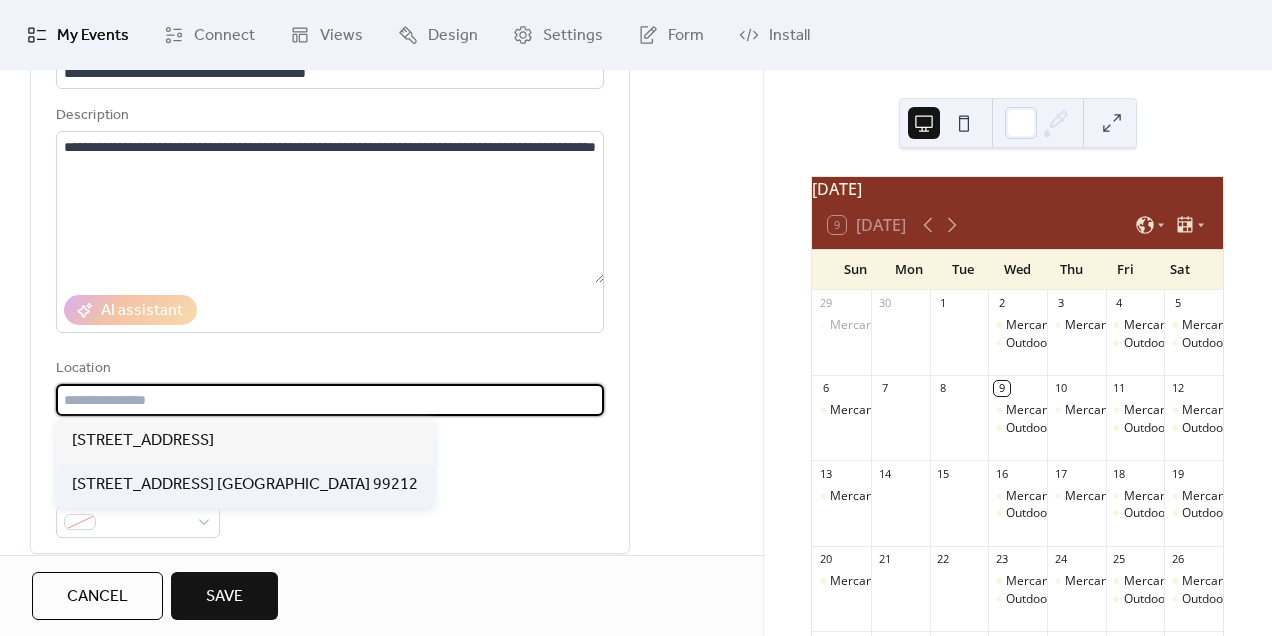 type on "**********" 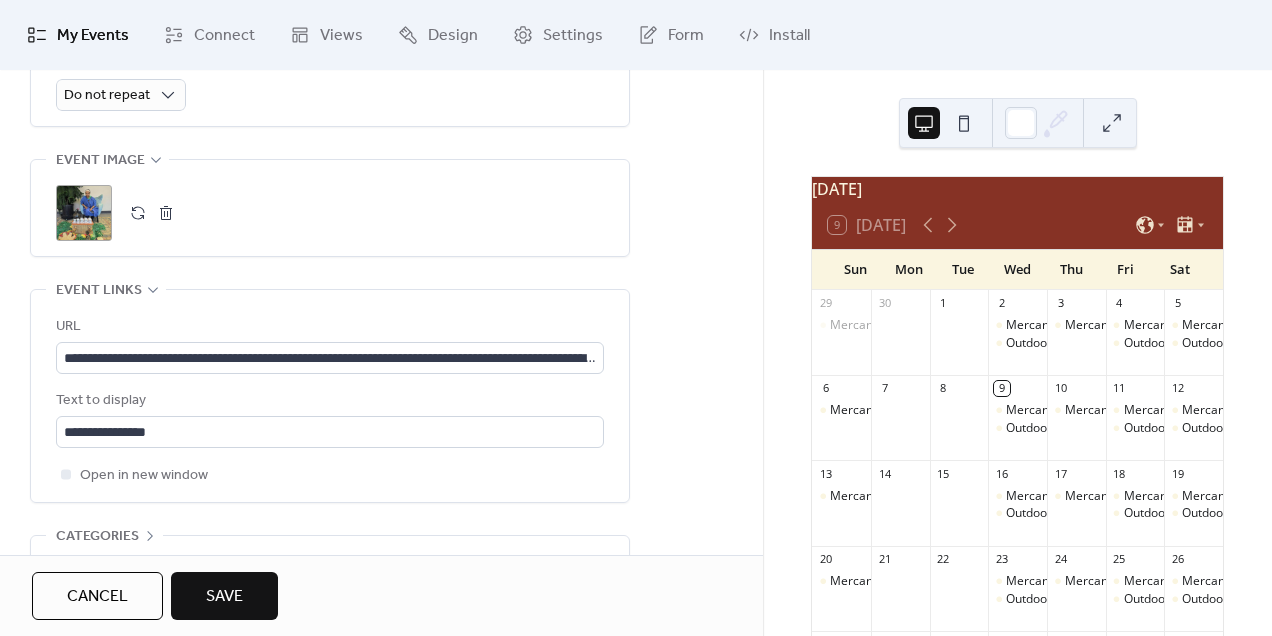 scroll, scrollTop: 1082, scrollLeft: 0, axis: vertical 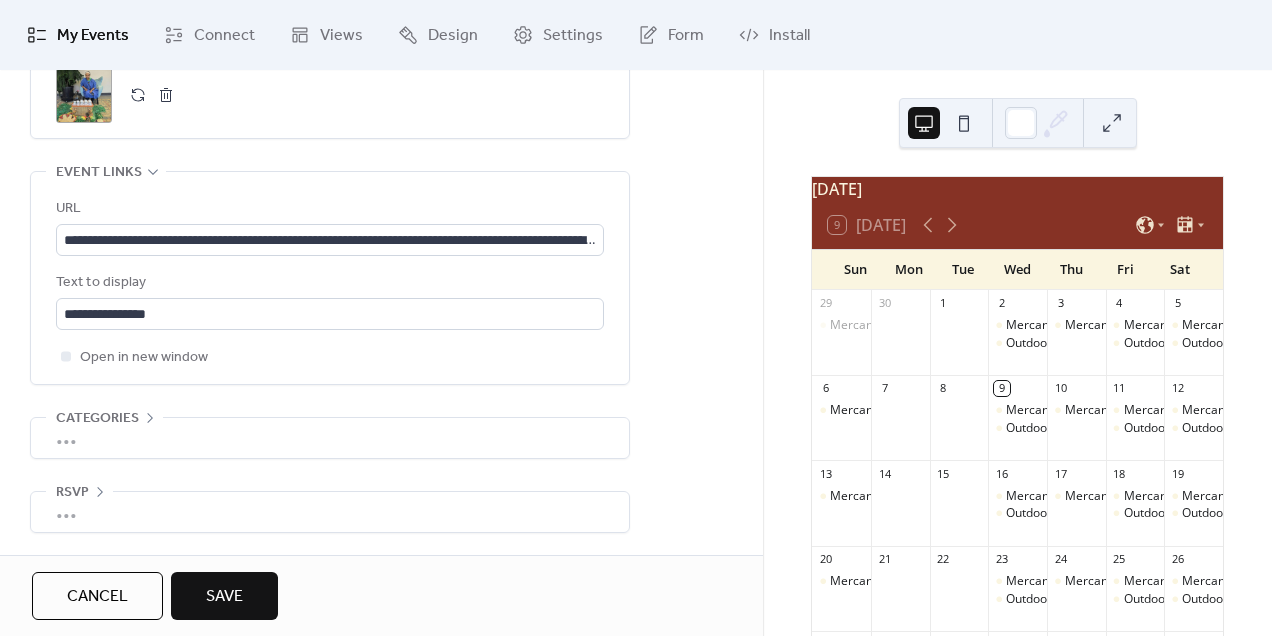 click on "Save" at bounding box center [224, 597] 